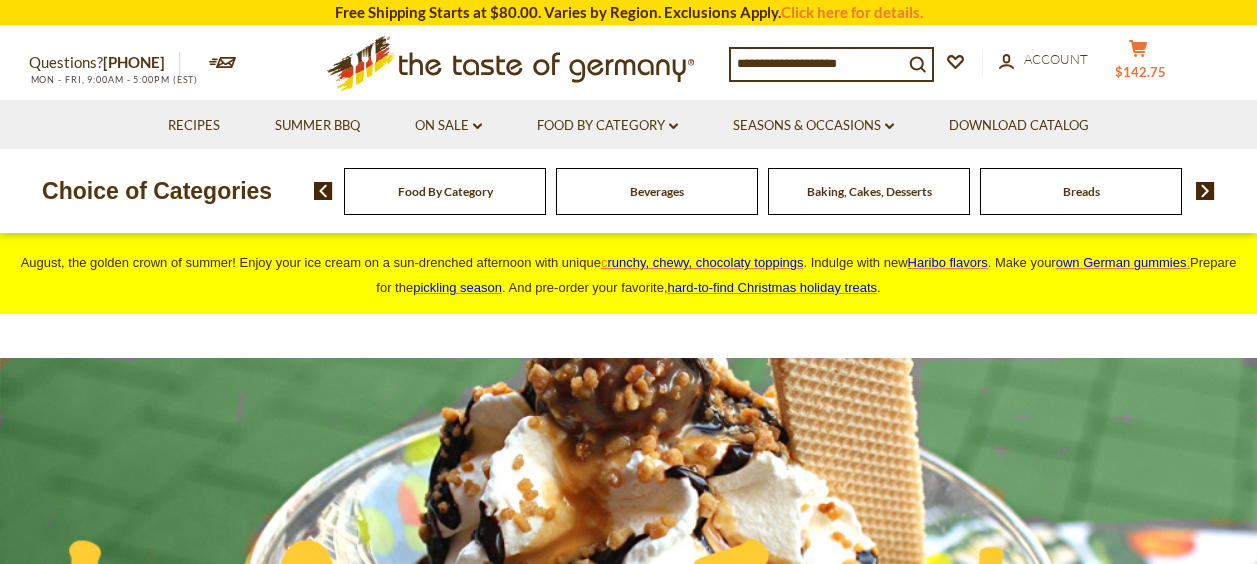 scroll, scrollTop: 0, scrollLeft: 0, axis: both 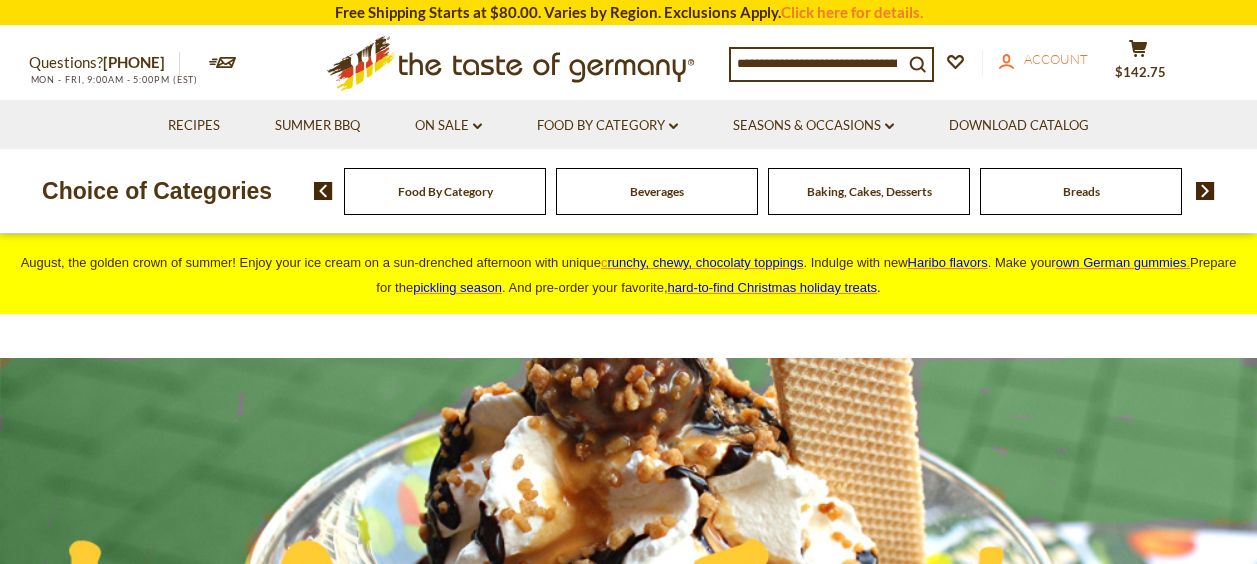 click 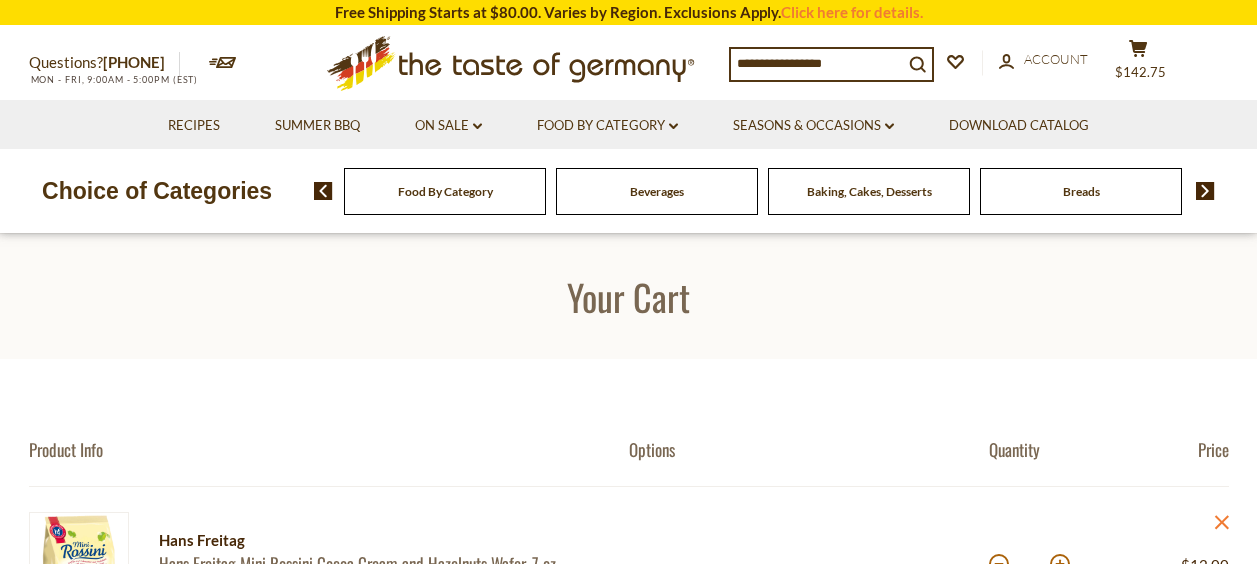 scroll, scrollTop: 0, scrollLeft: 0, axis: both 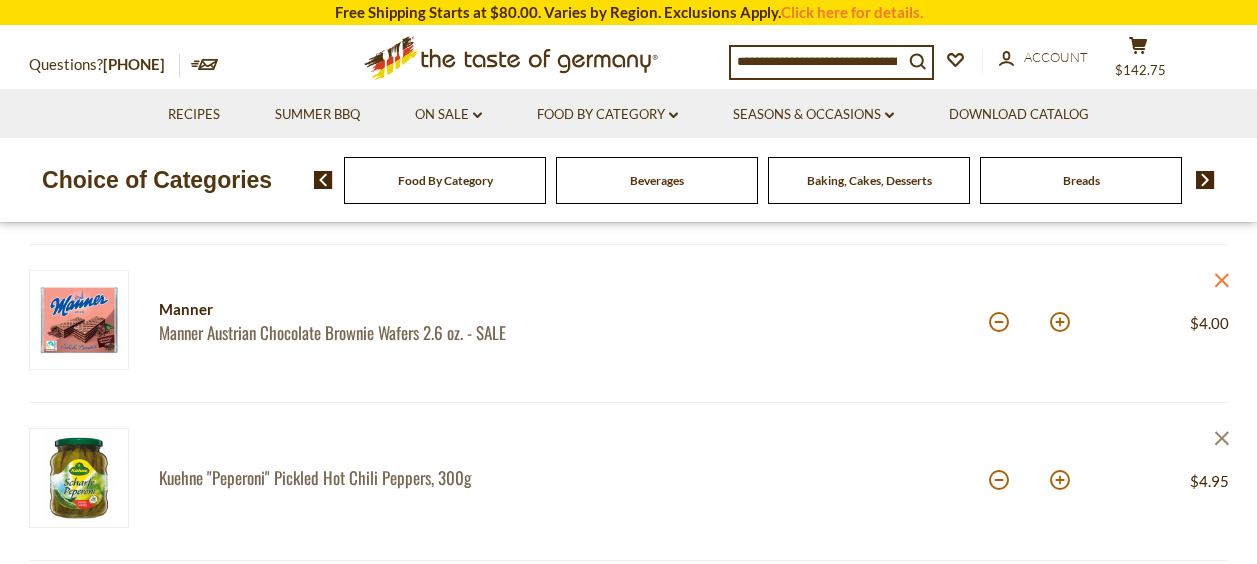 click on "close" 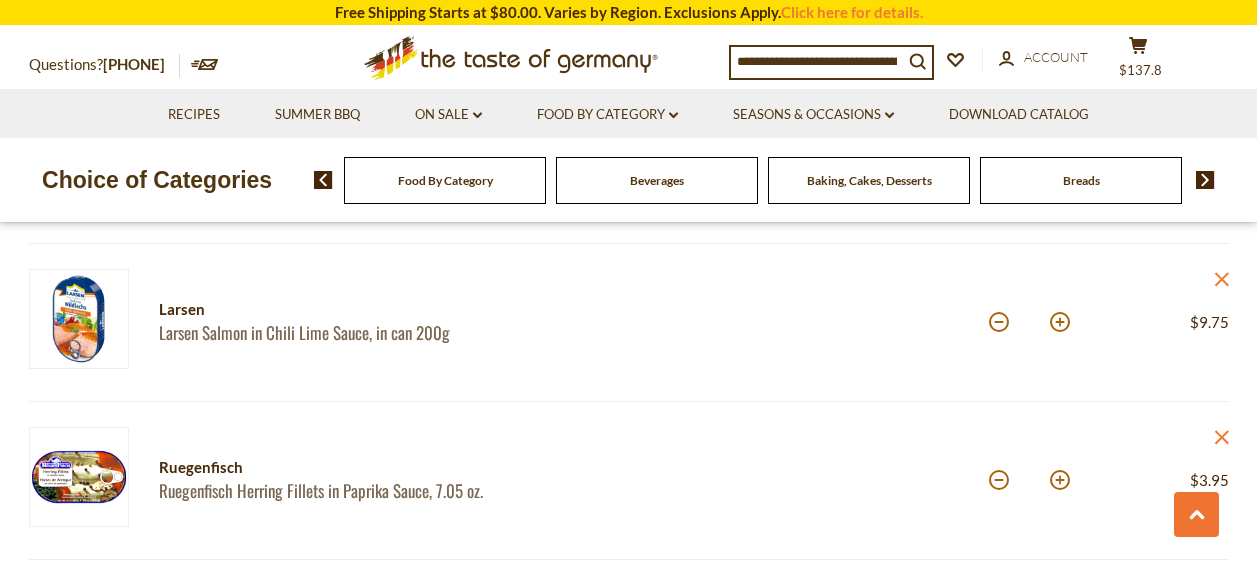 scroll, scrollTop: 1200, scrollLeft: 0, axis: vertical 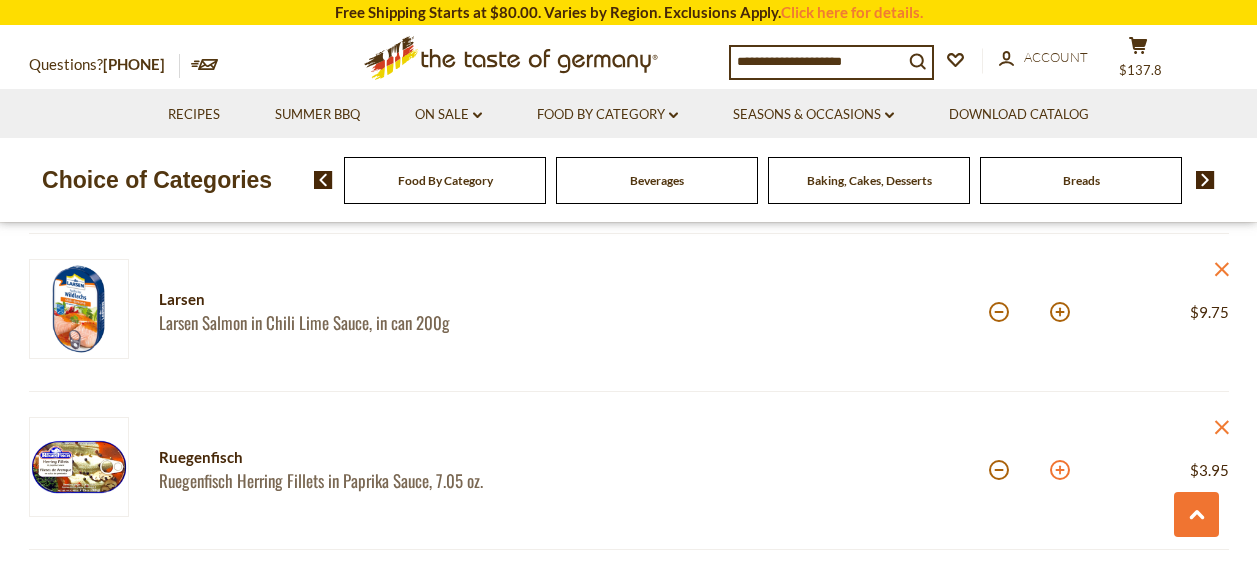 click at bounding box center [1060, 470] 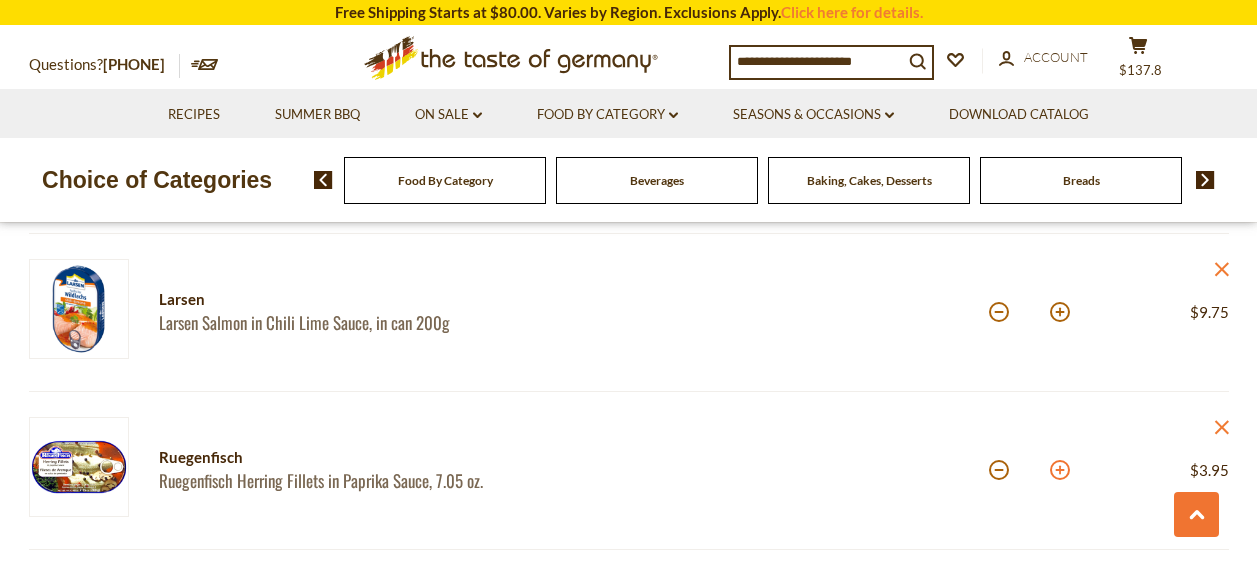 click at bounding box center [1060, 470] 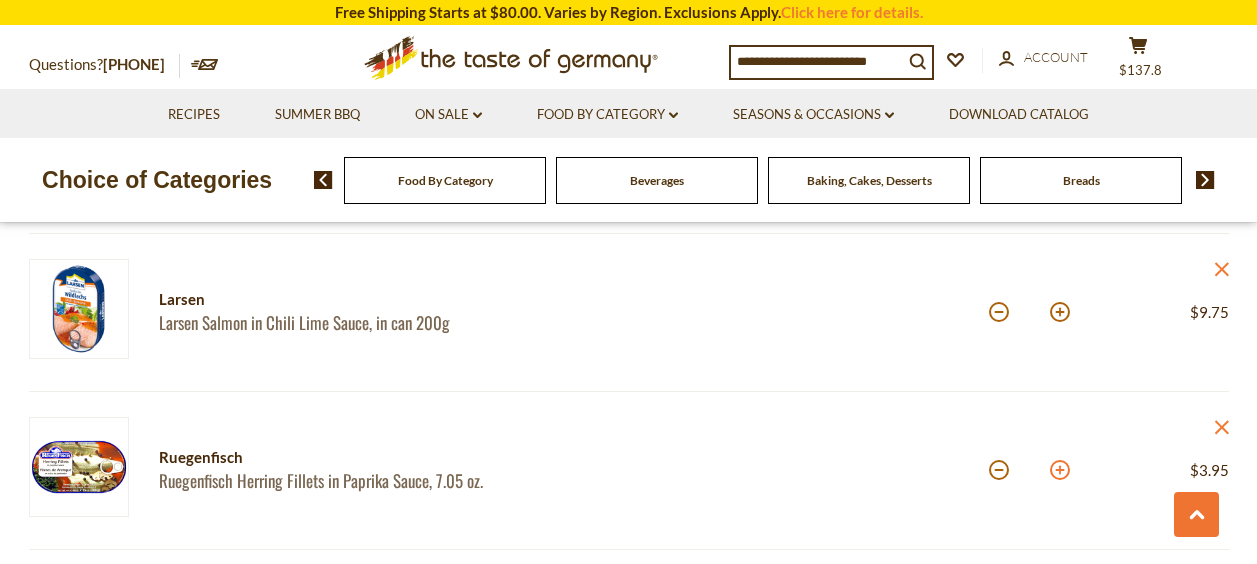 click at bounding box center (1060, 470) 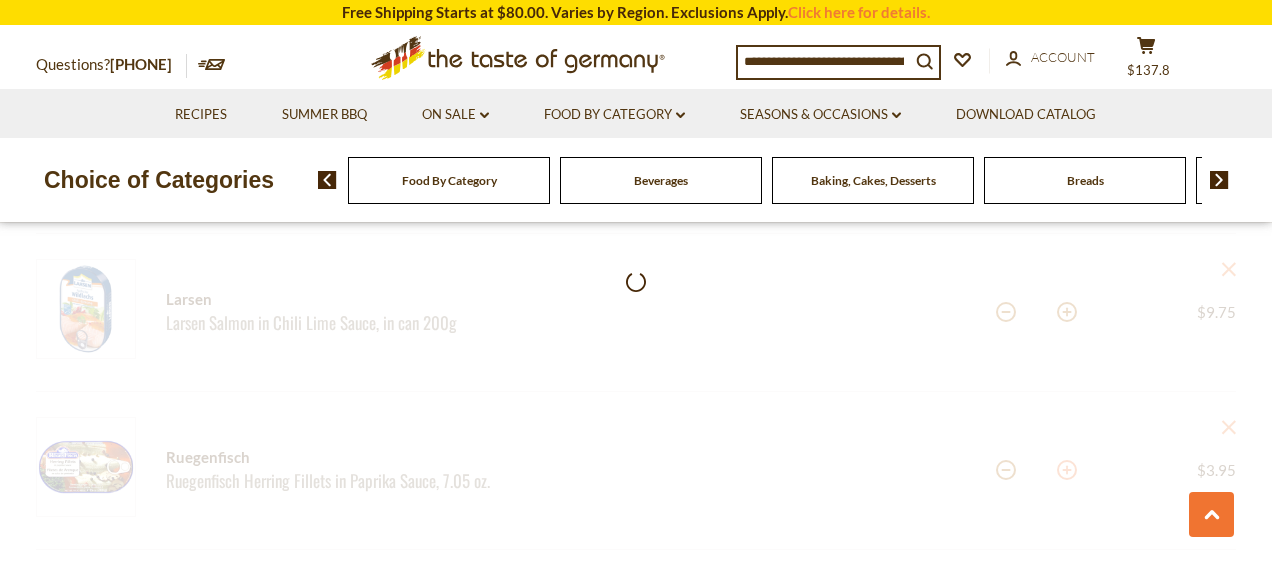 click at bounding box center [636, 344] 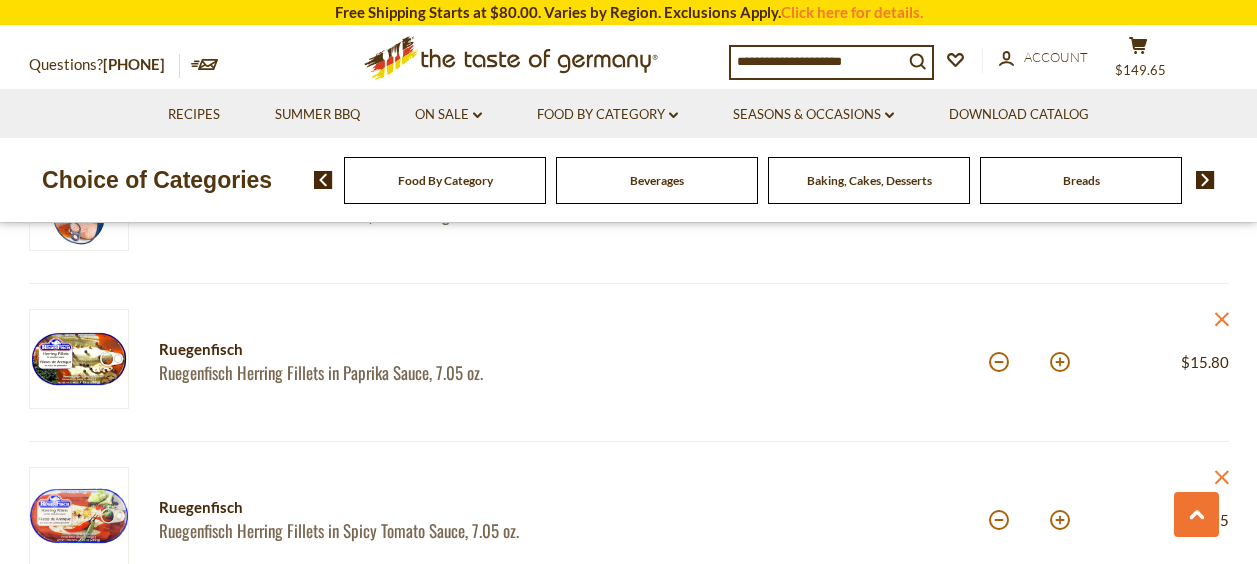 scroll, scrollTop: 1400, scrollLeft: 0, axis: vertical 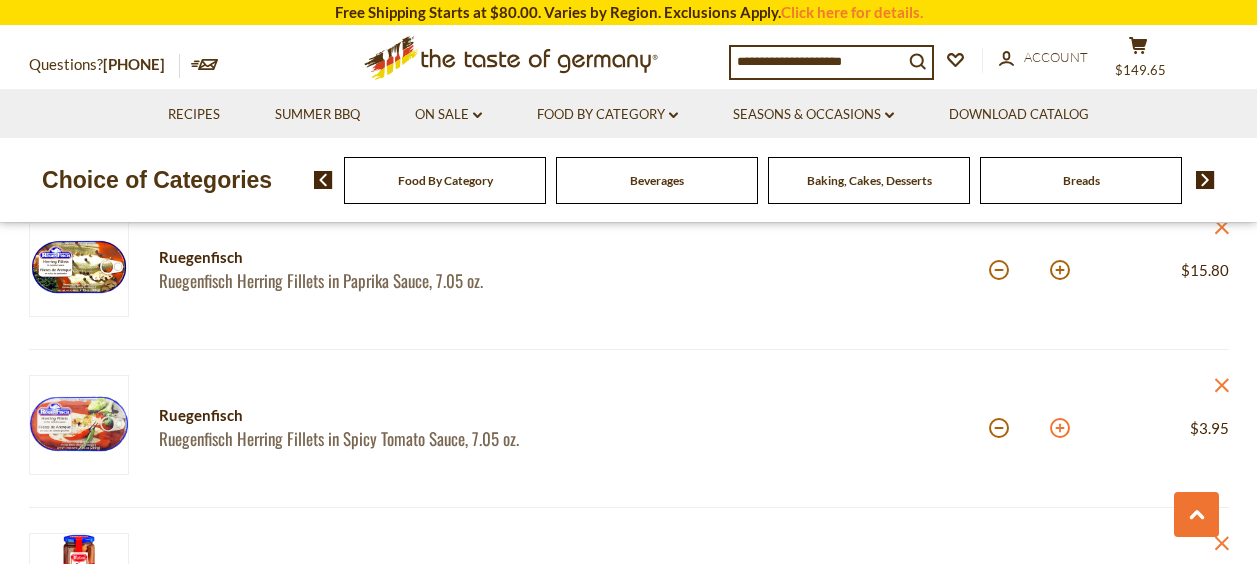 click at bounding box center (1060, 428) 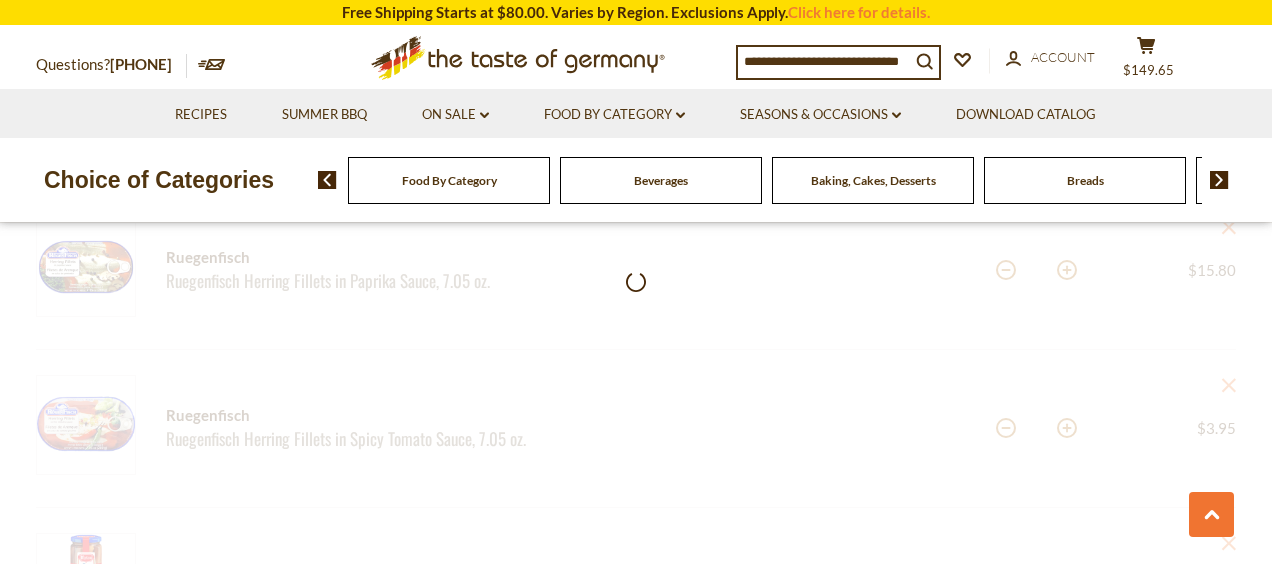 click at bounding box center [636, 153] 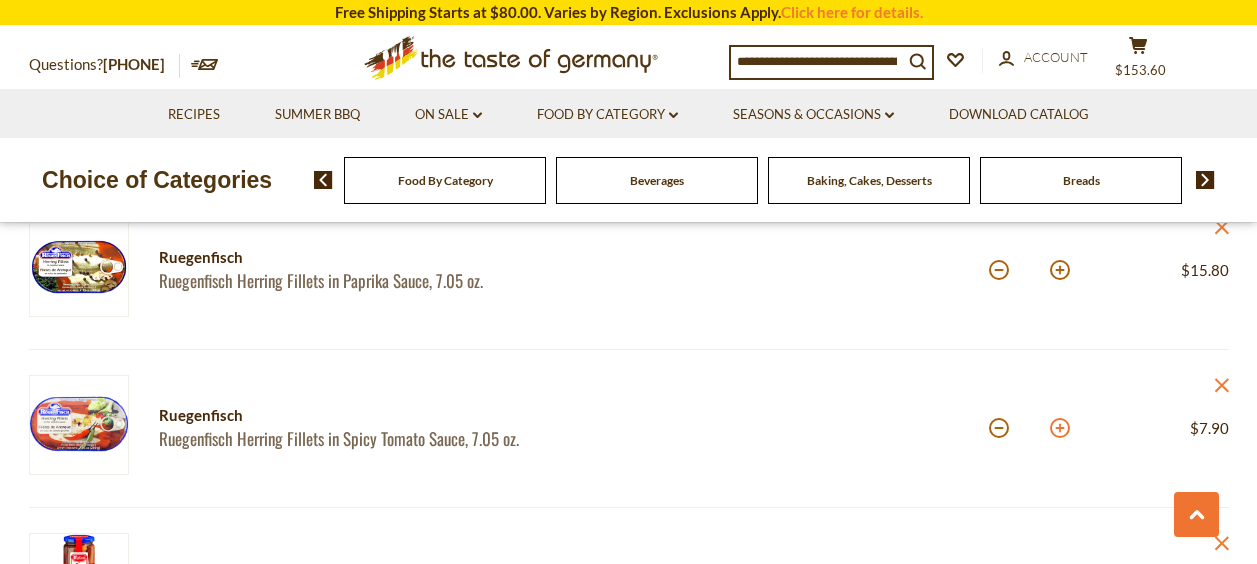 click at bounding box center (1060, 428) 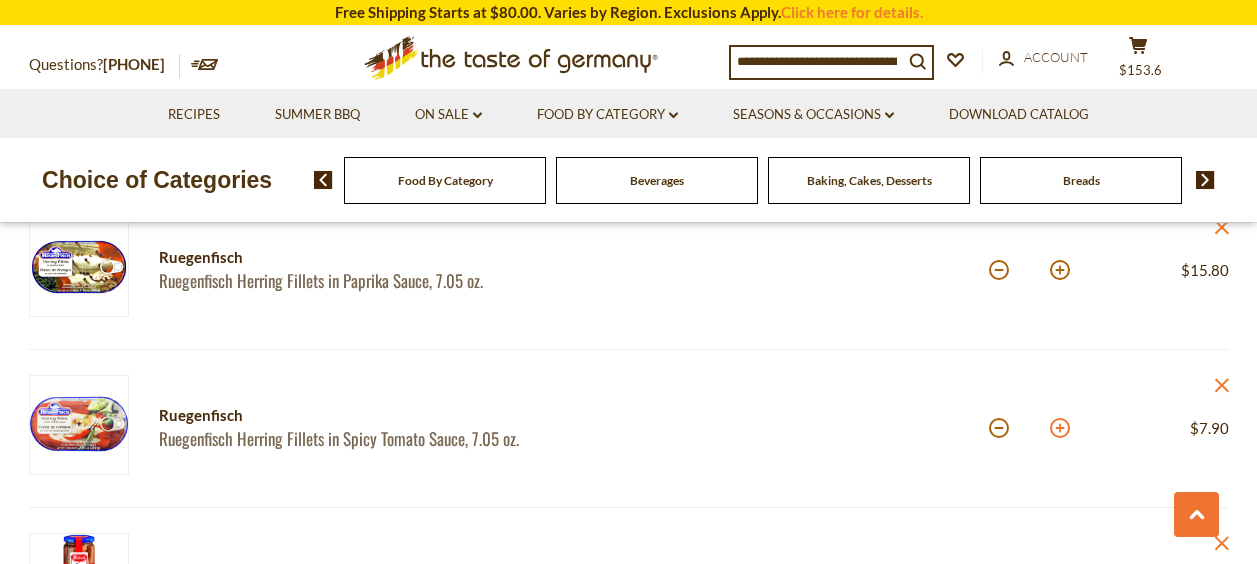 click at bounding box center [1060, 428] 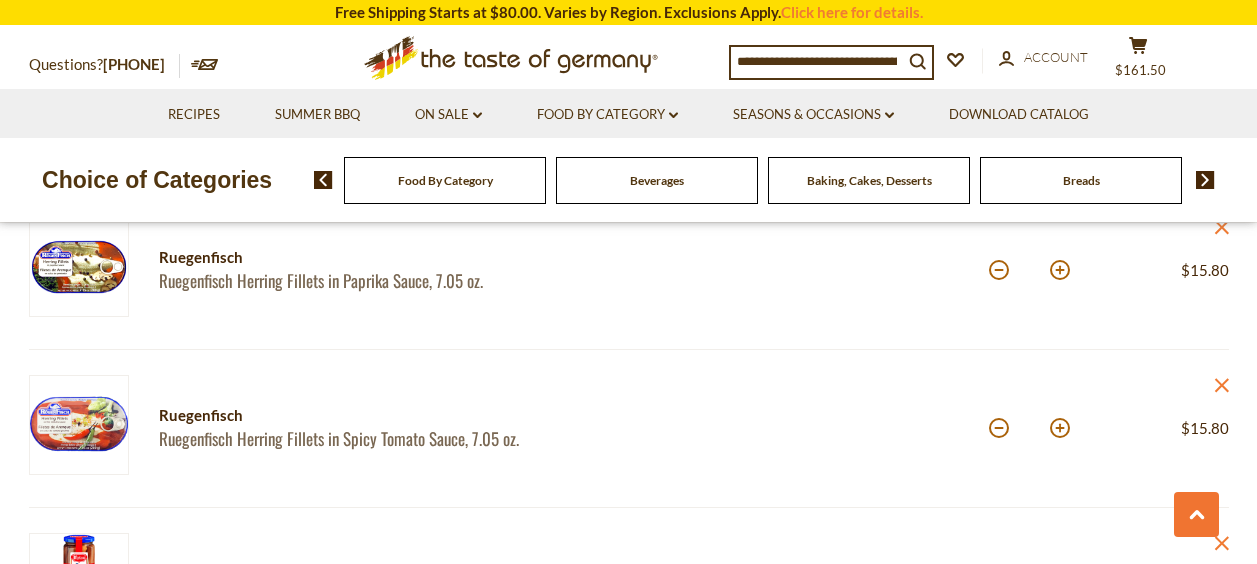 scroll, scrollTop: 1500, scrollLeft: 0, axis: vertical 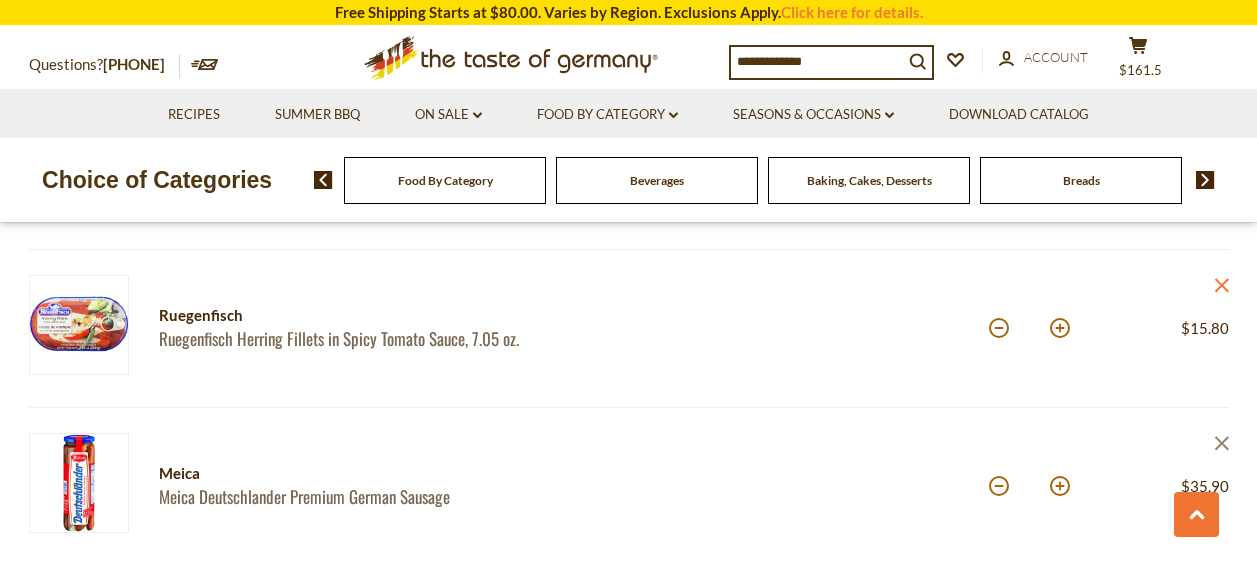 click 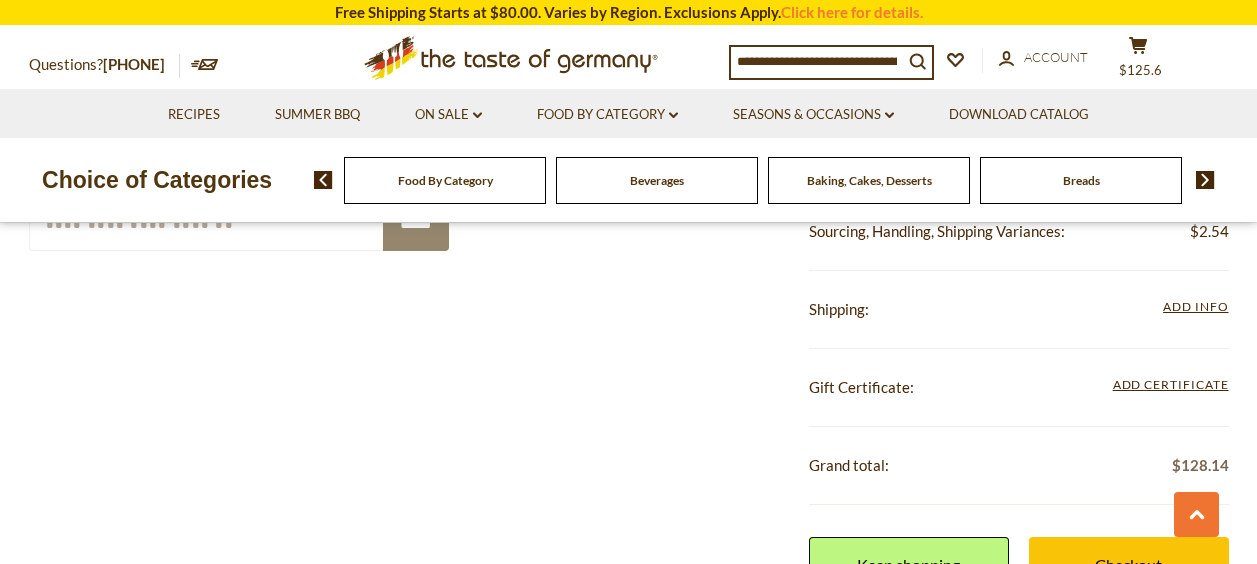 scroll, scrollTop: 1800, scrollLeft: 0, axis: vertical 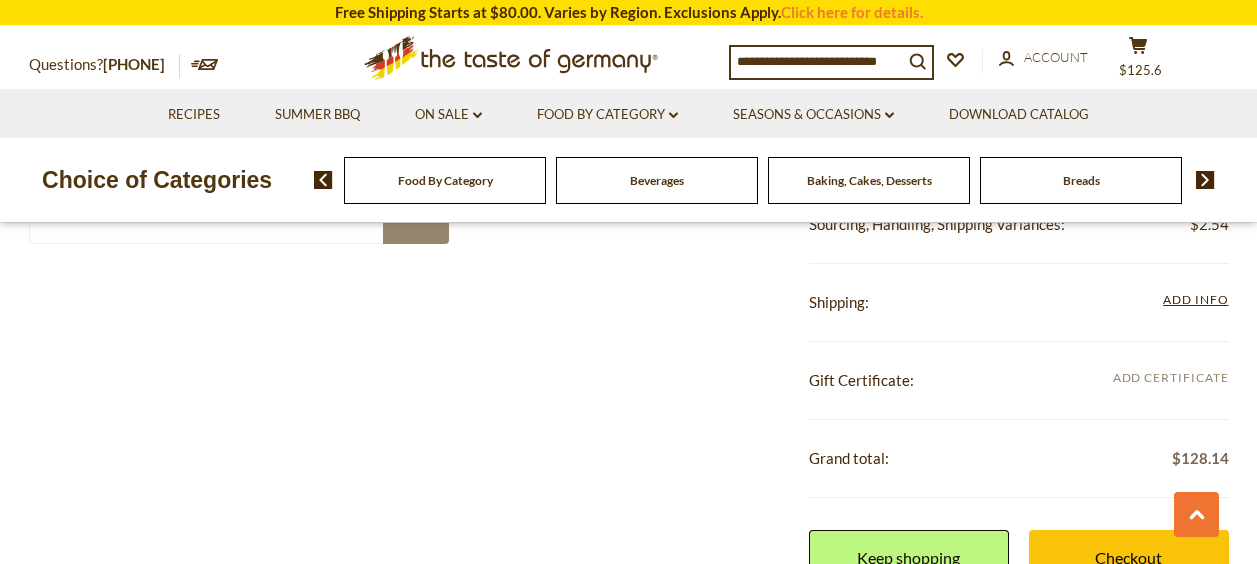 click on "Add Certificate" at bounding box center [1171, 379] 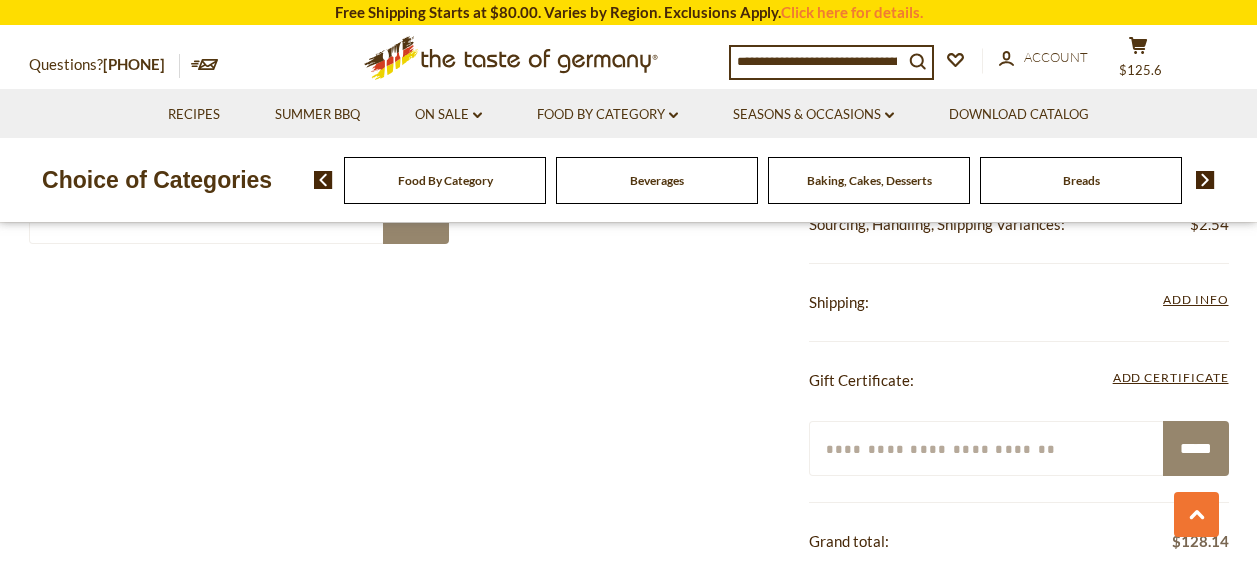 click on "Enter your certificate code" at bounding box center [987, 448] 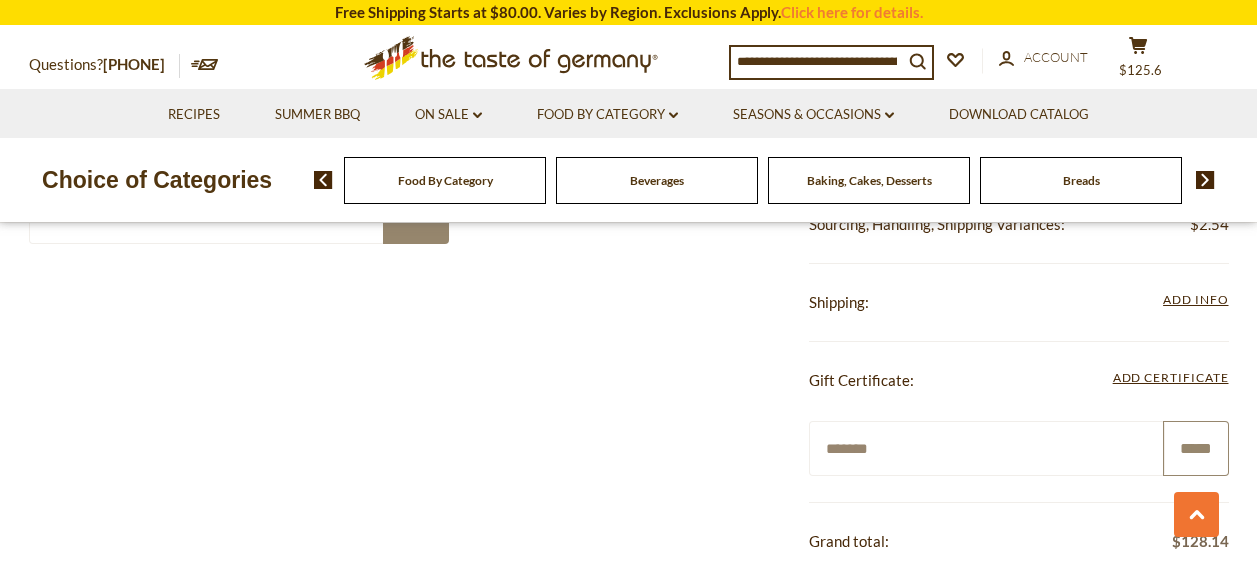 type on "*******" 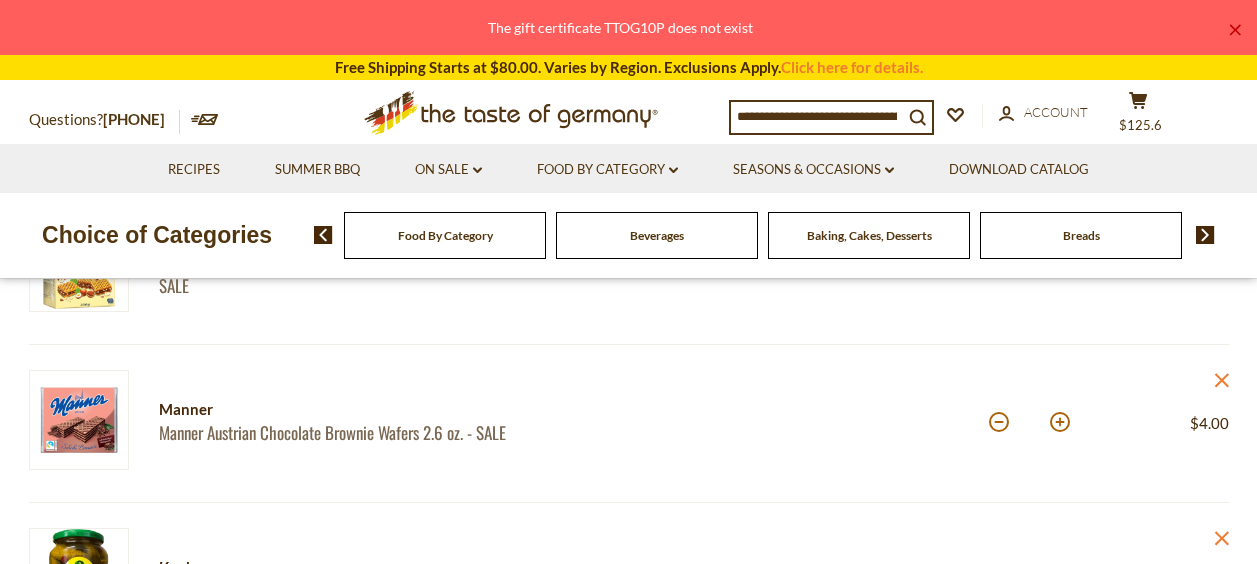 scroll, scrollTop: 0, scrollLeft: 0, axis: both 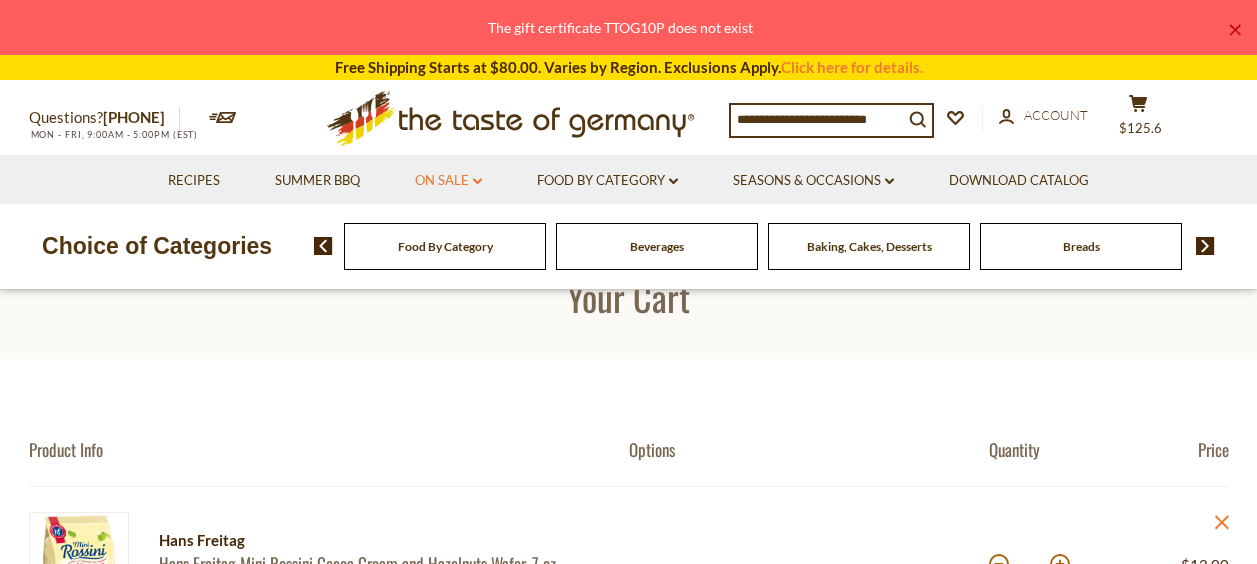 click on "On Sale
dropdown_arrow" at bounding box center [448, 181] 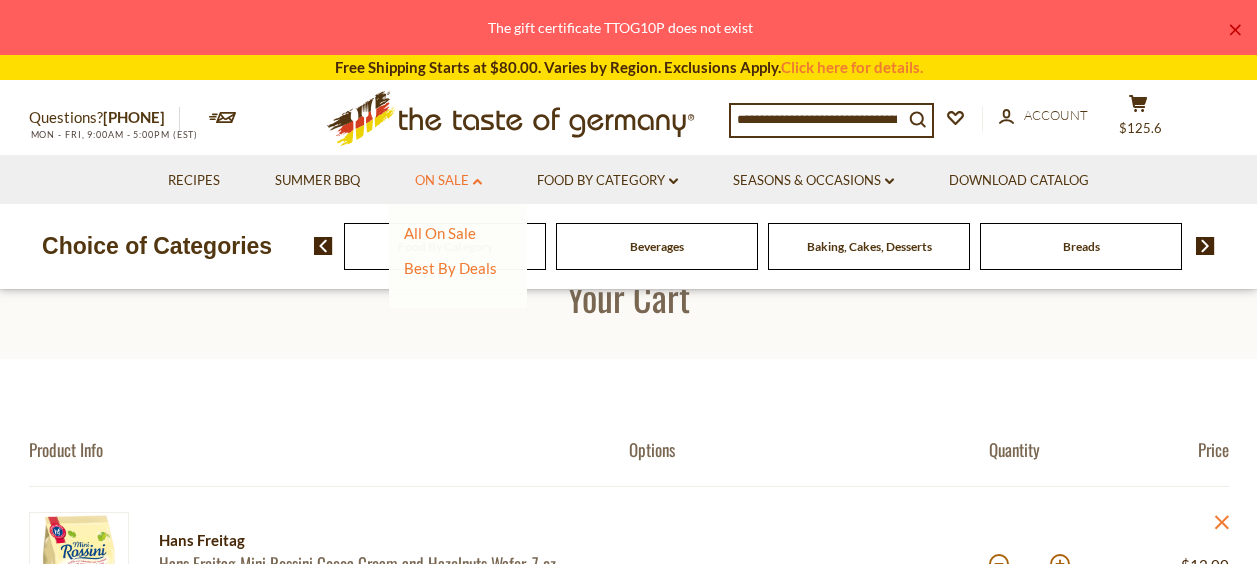 click on "On Sale
dropdown_arrow" at bounding box center (448, 181) 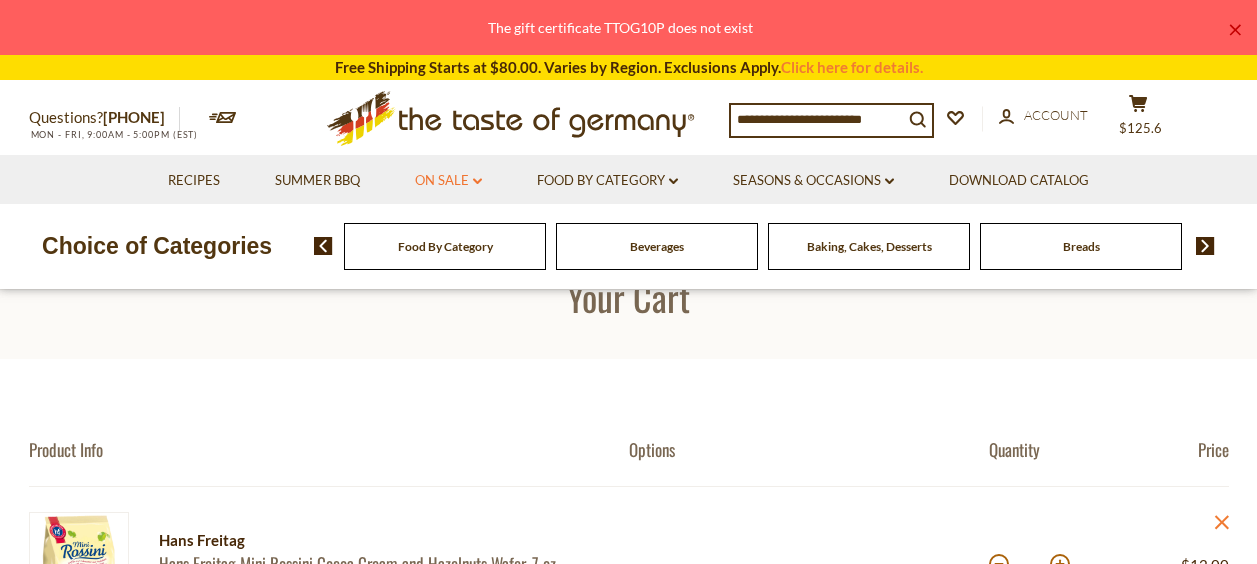 click on "On Sale
dropdown_arrow" at bounding box center [448, 181] 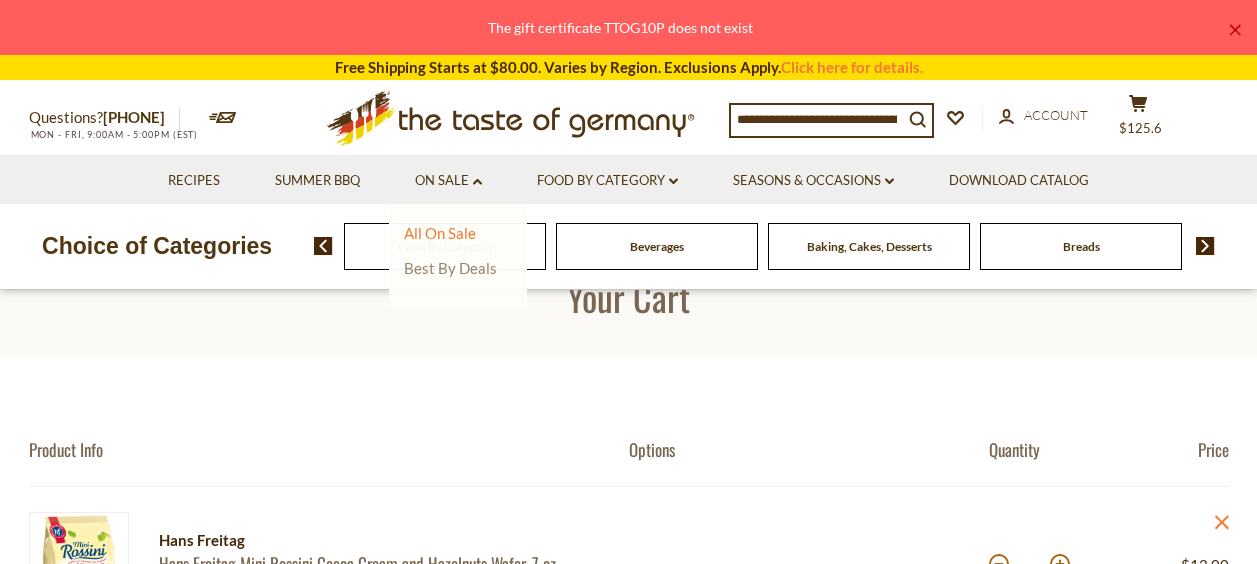 click on "Best By Deals" at bounding box center (450, 268) 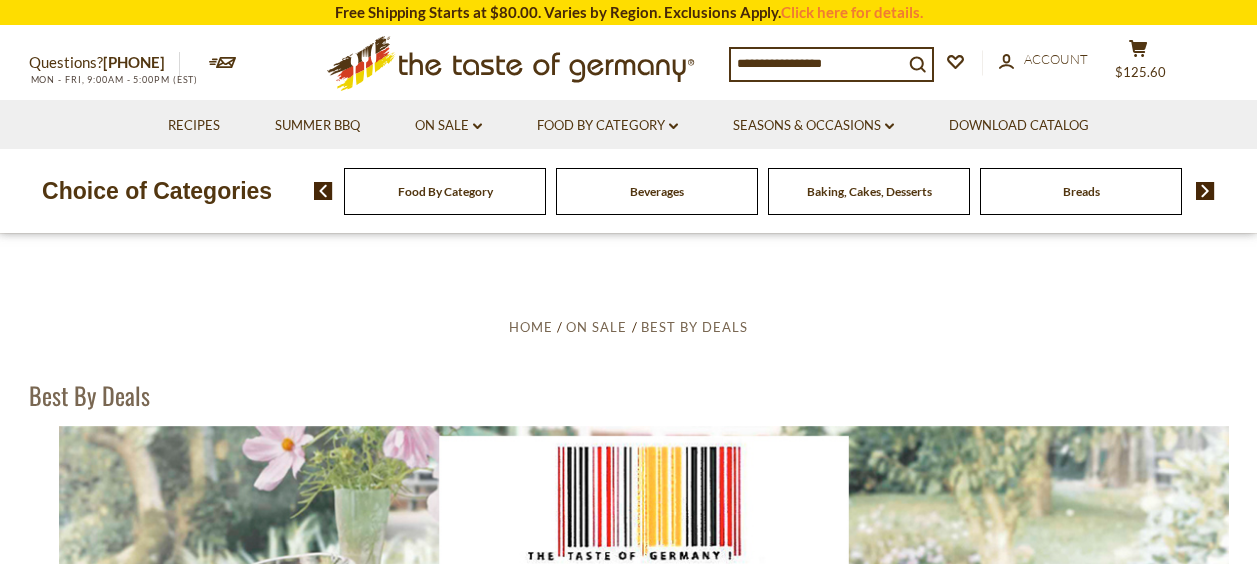 scroll, scrollTop: 0, scrollLeft: 0, axis: both 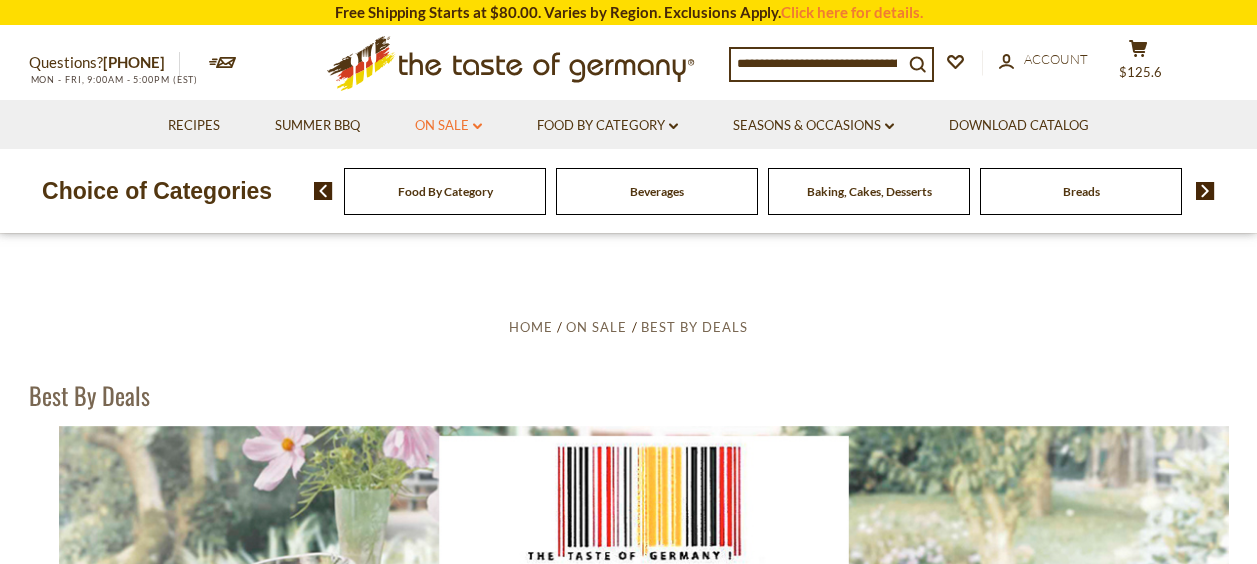 click on "On Sale
dropdown_arrow" at bounding box center [448, 126] 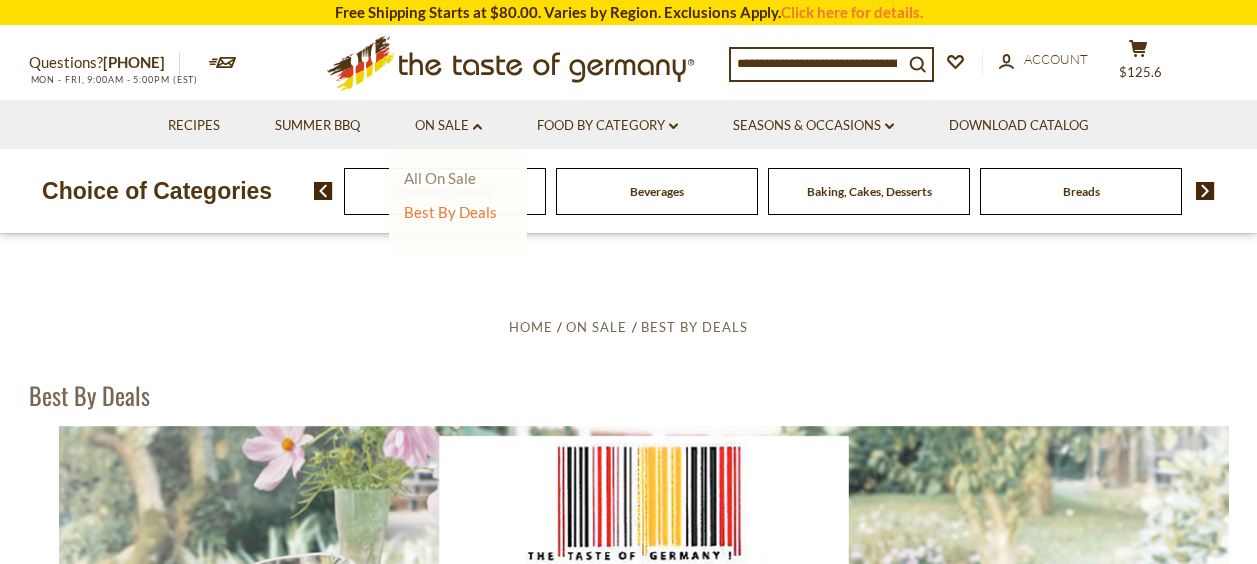 click on "All On Sale" at bounding box center (440, 178) 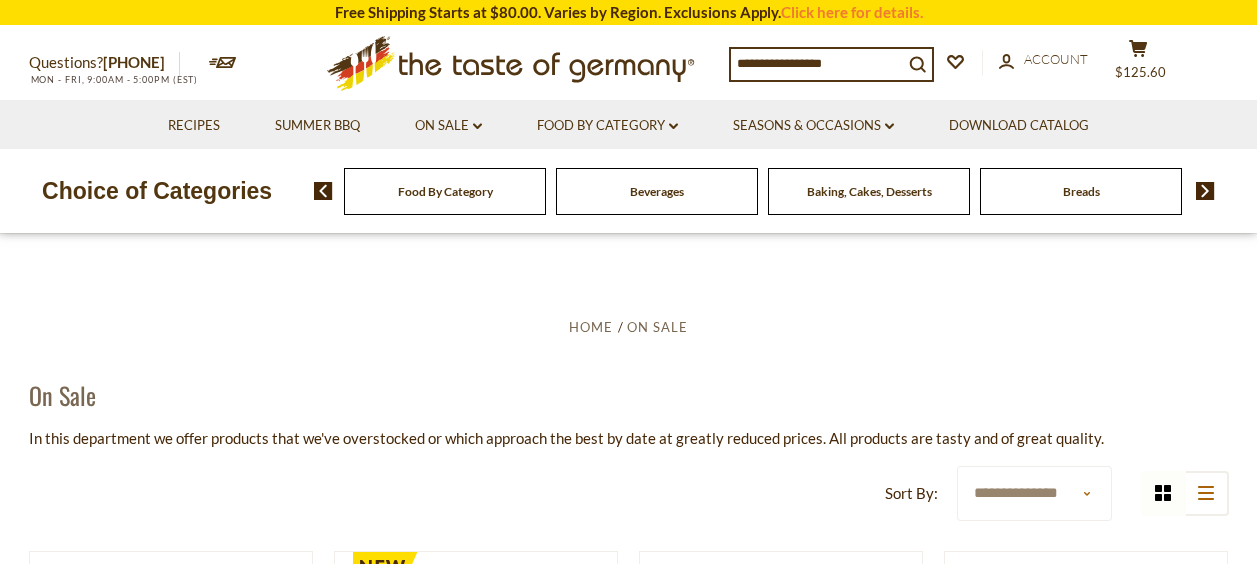 scroll, scrollTop: 0, scrollLeft: 0, axis: both 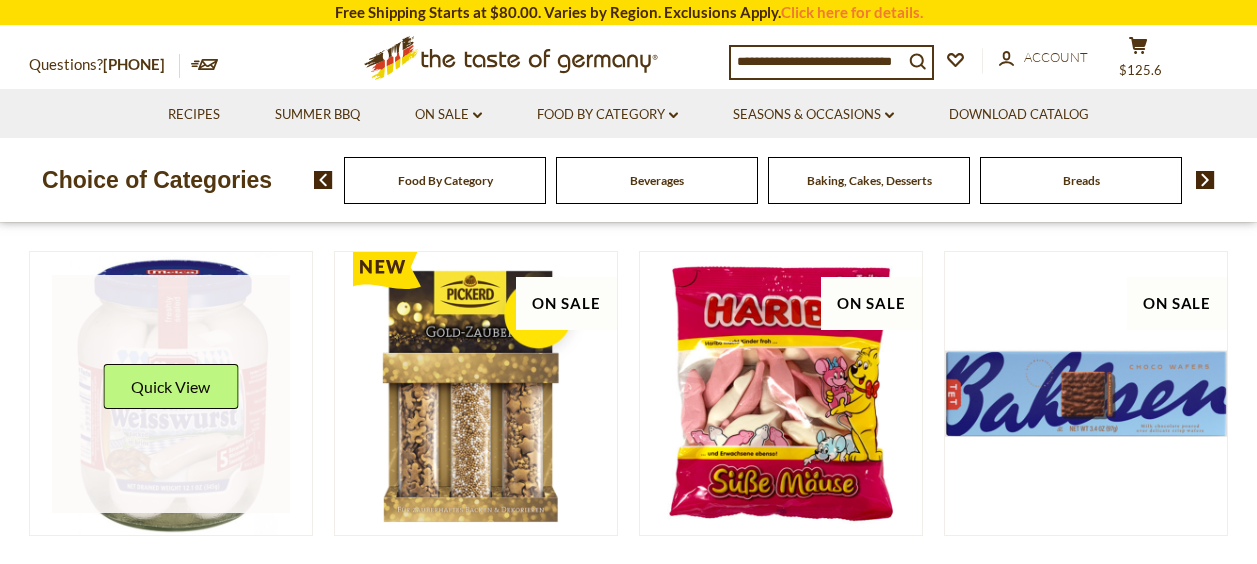 click at bounding box center (171, 394) 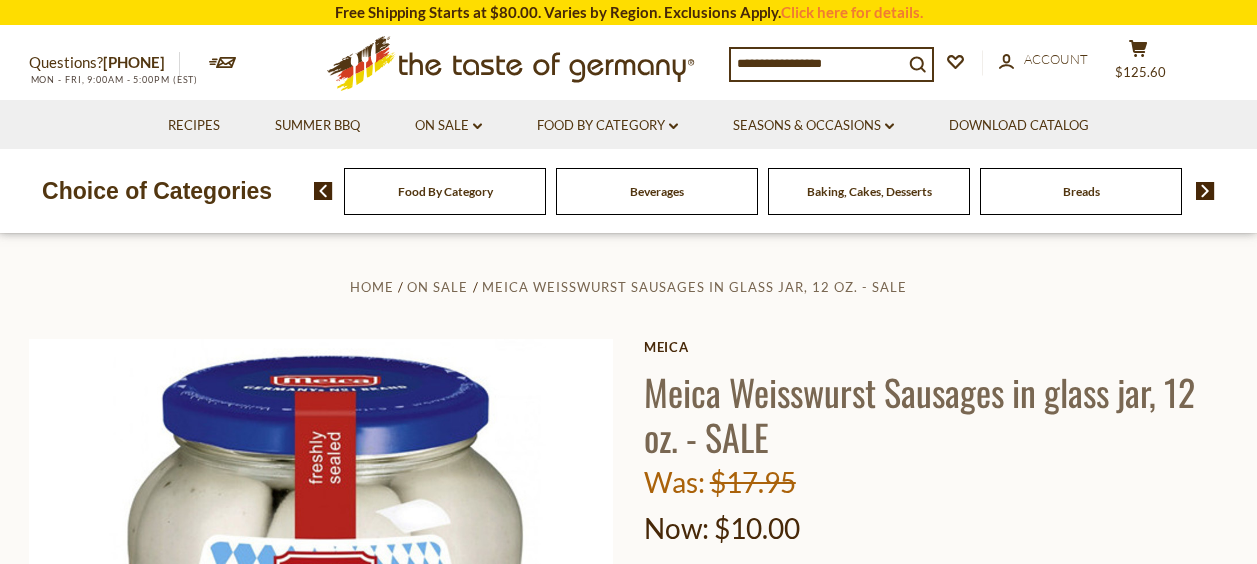 scroll, scrollTop: 0, scrollLeft: 0, axis: both 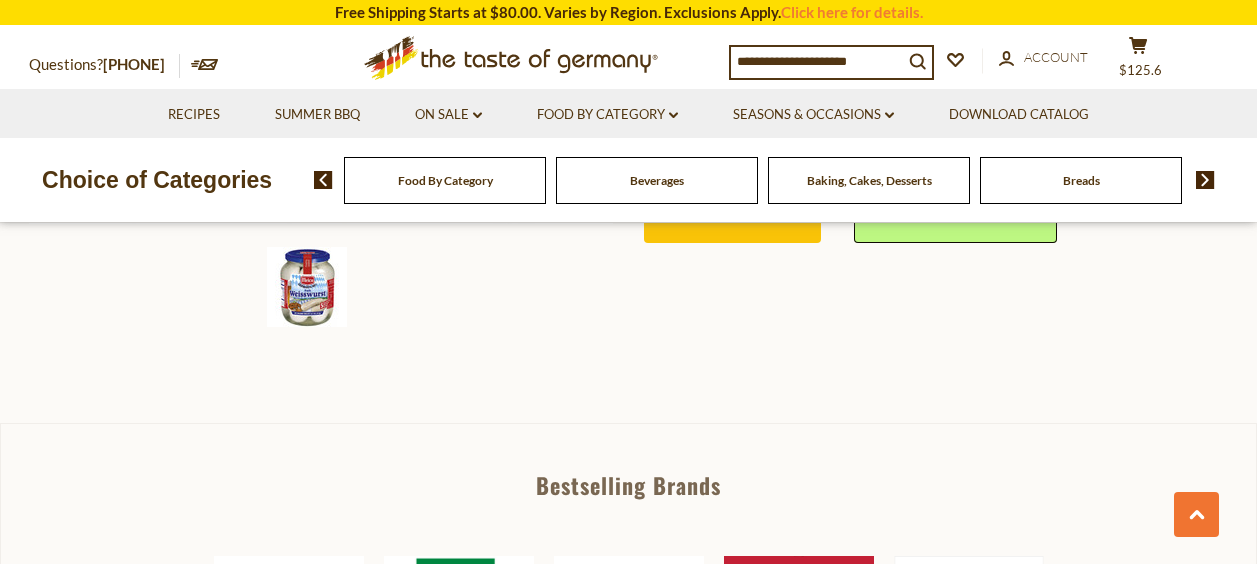 click at bounding box center [307, 287] 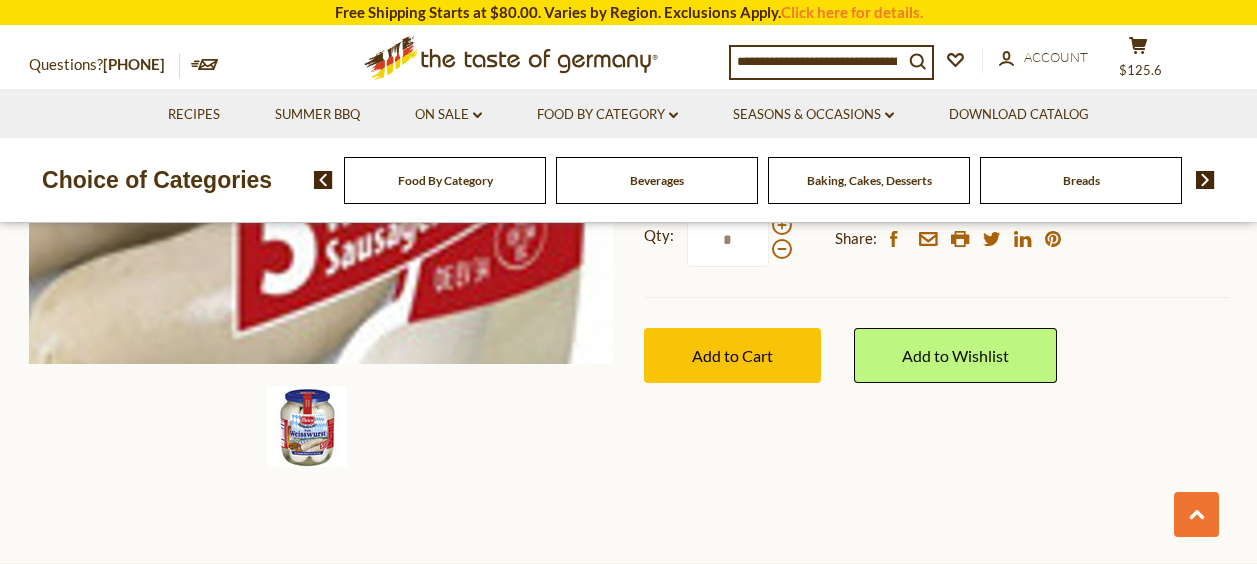 scroll, scrollTop: 600, scrollLeft: 0, axis: vertical 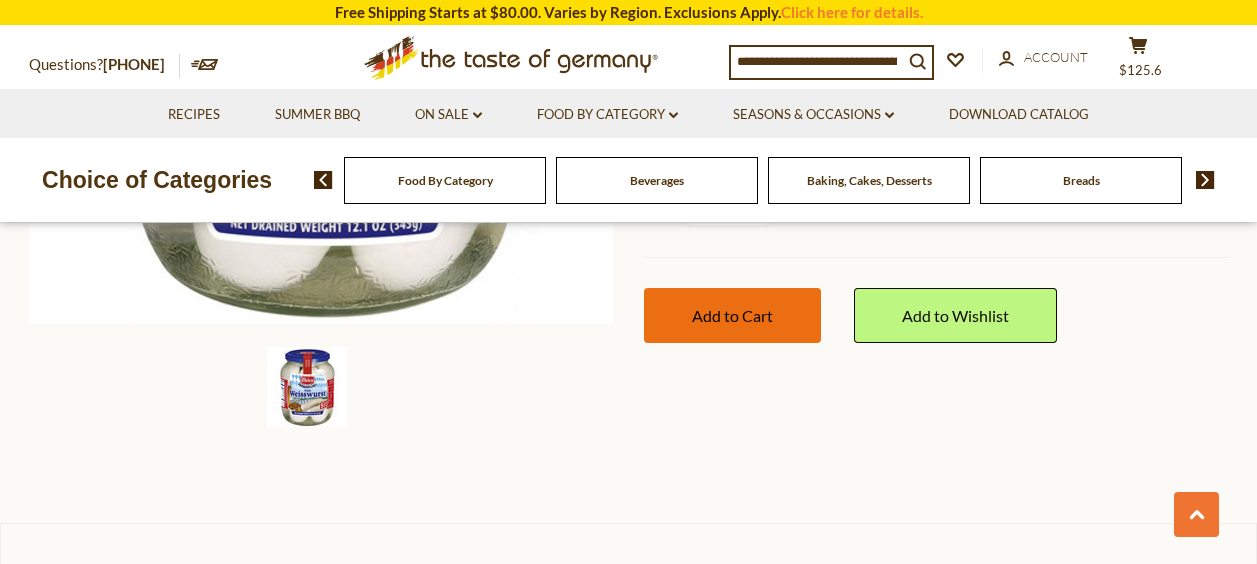 click on "Add to Cart" at bounding box center [732, 315] 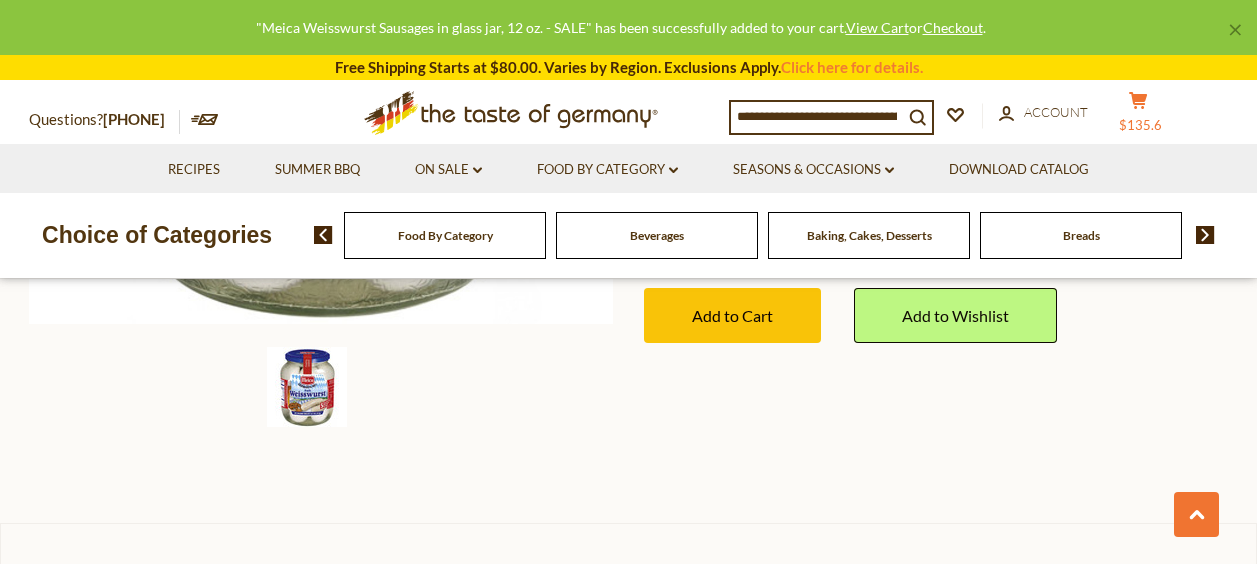 click 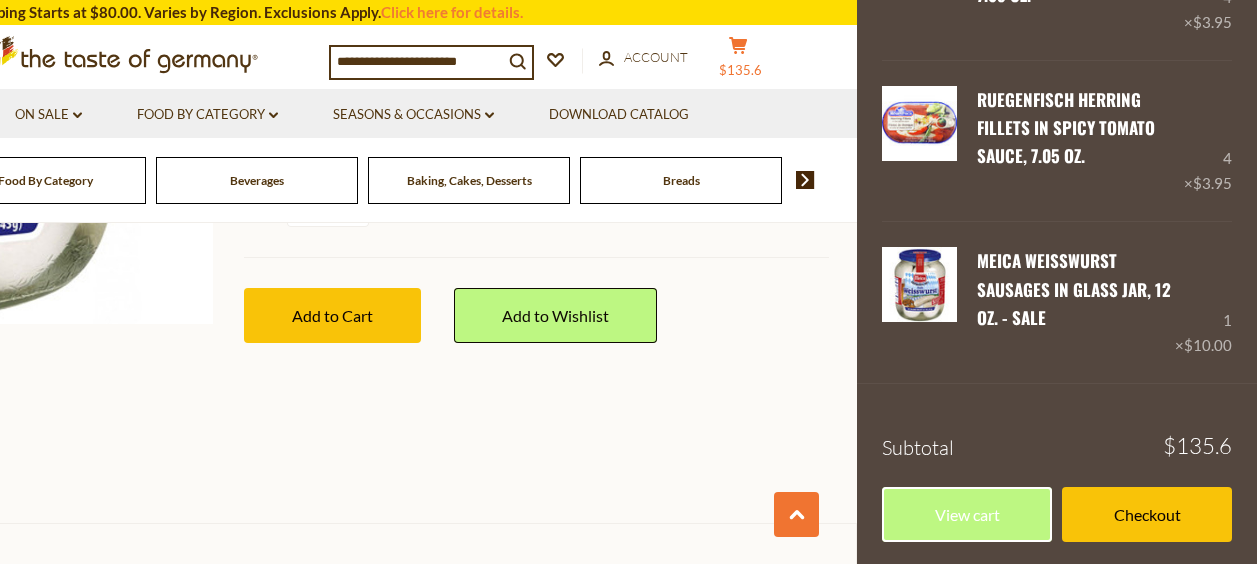 scroll, scrollTop: 1290, scrollLeft: 0, axis: vertical 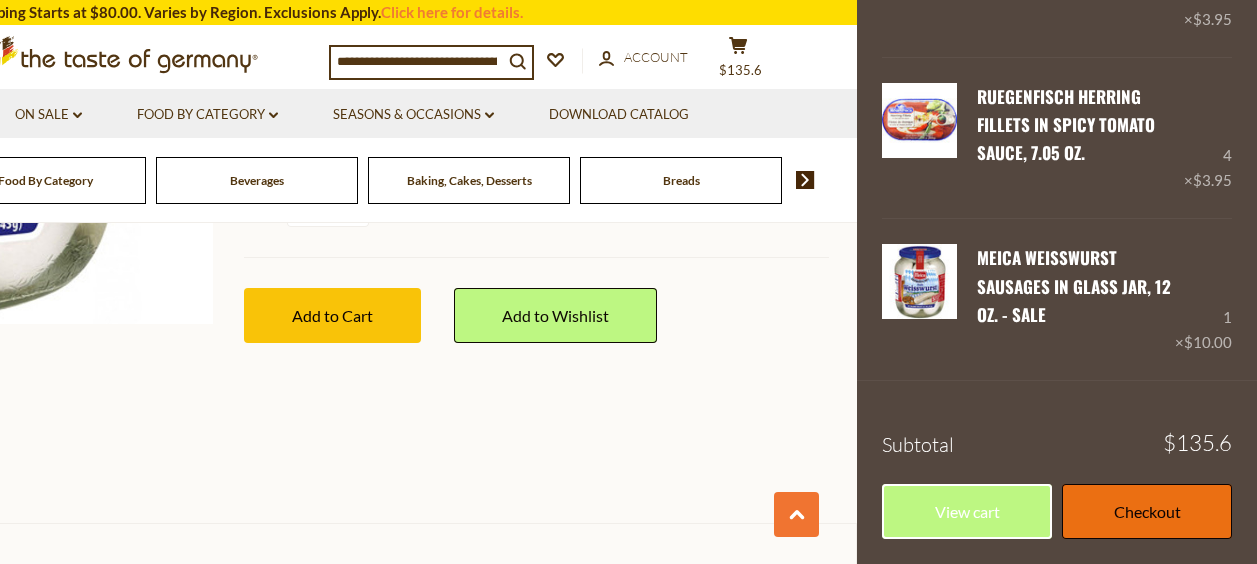click on "Checkout" at bounding box center [1147, 511] 